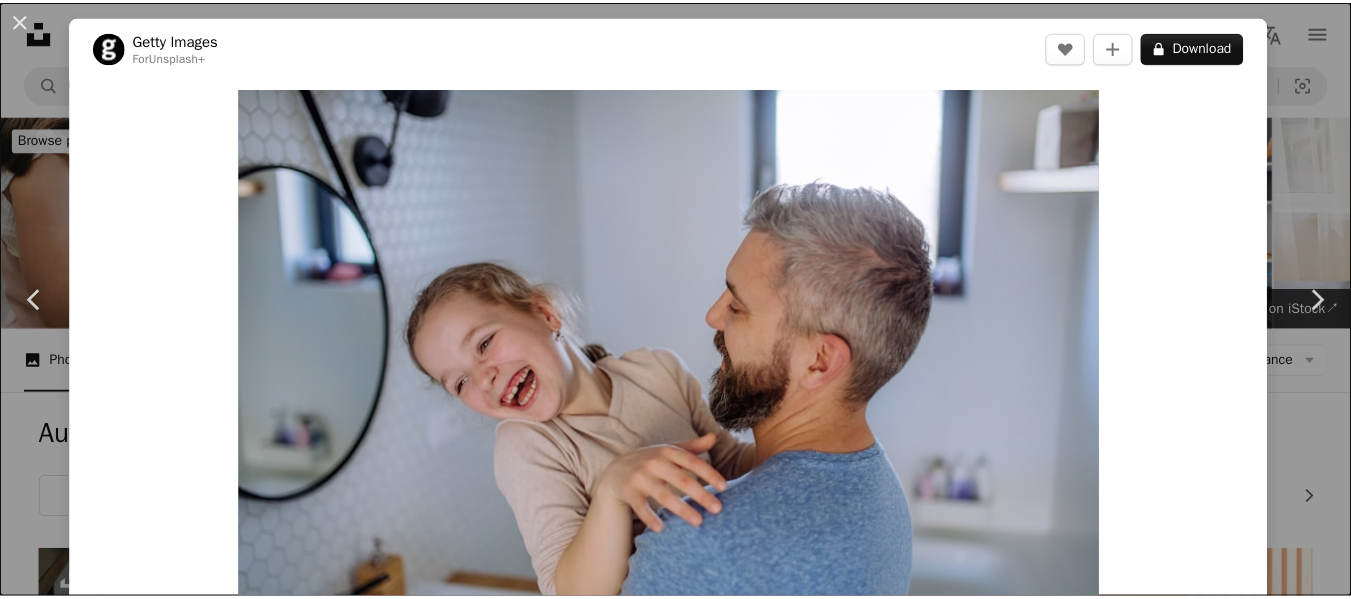 scroll, scrollTop: 4999, scrollLeft: 0, axis: vertical 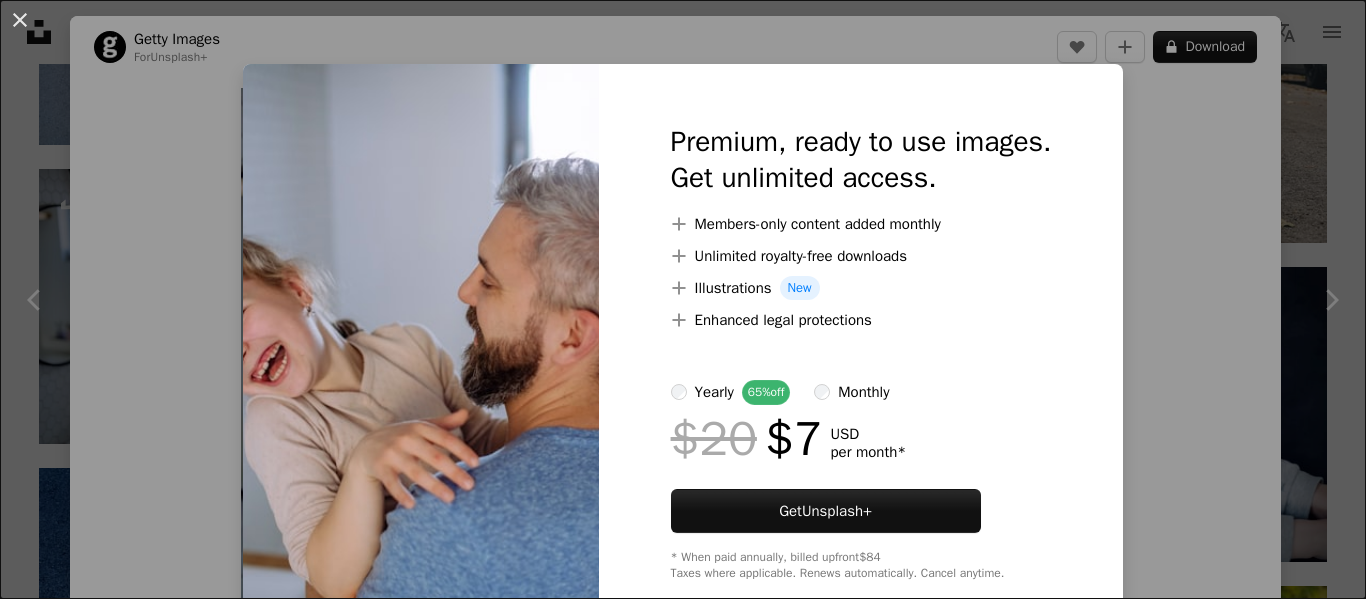 click on "An X shape Premium, ready to use images. Get unlimited access. A plus sign Members-only content added monthly A plus sign Unlimited royalty-free downloads A plus sign Illustrations  New A plus sign Enhanced legal protections yearly 65%  off monthly $20   $7 USD per month * Get  Unsplash+ * When paid annually, billed upfront  $84 Taxes where applicable. Renews automatically. Cancel anytime." at bounding box center (683, 299) 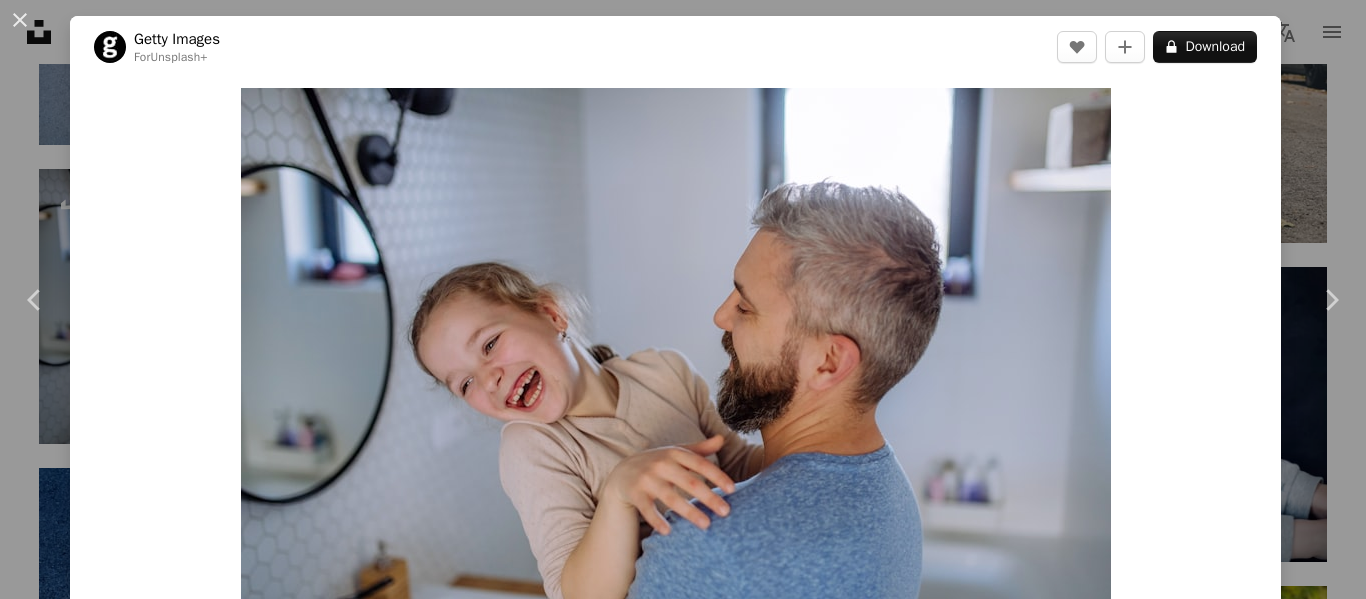 click on "An X shape Chevron left Chevron right Getty Images For Unsplash+ A heart A plus sign A lock Download Zoom in A forward-right arrow Share More Actions Calendar outlined Published on [MONTH] [DAY], [YEAR] Safety Licensed under the Unsplash+ License family photography bathroom morning girls joy father horizontal parent indoors routine females daughter pajamas bonding embracing domestic life side view Backgrounds From this series Chevron right Plus sign for Unsplash+ Plus sign for Unsplash+ Plus sign for Unsplash+ Plus sign for Unsplash+ Plus sign for Unsplash+ Plus sign for Unsplash+ Plus sign for Unsplash+ Plus sign for Unsplash+ Plus sign for Unsplash+ Plus sign for Unsplash+ Related images Plus sign for Unsplash+ A heart A plus sign Getty Images For Unsplash+ A lock Download Plus sign for Unsplash+ A heart A plus sign Getty Images For Unsplash+ A lock Download Plus sign for Unsplash+ A heart A plus sign Getty Images For Unsplash+ A lock Download Plus sign for Unsplash+ A heart A plus sign Getty Images For" at bounding box center [683, 299] 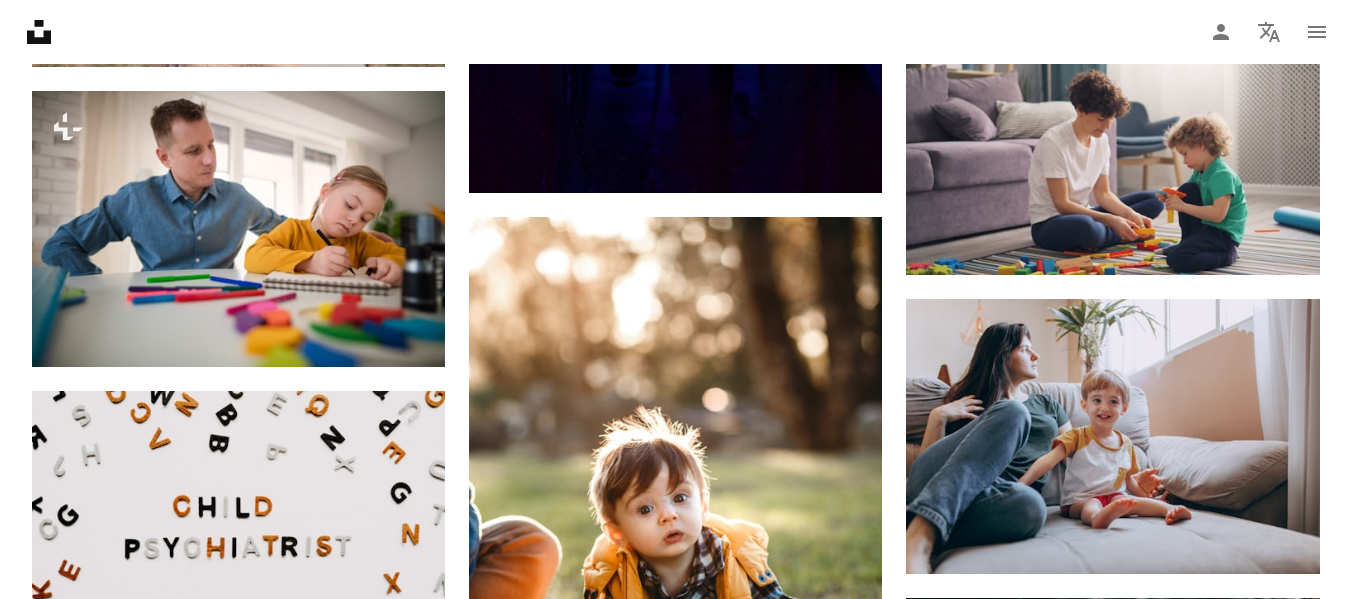 scroll, scrollTop: 10296, scrollLeft: 0, axis: vertical 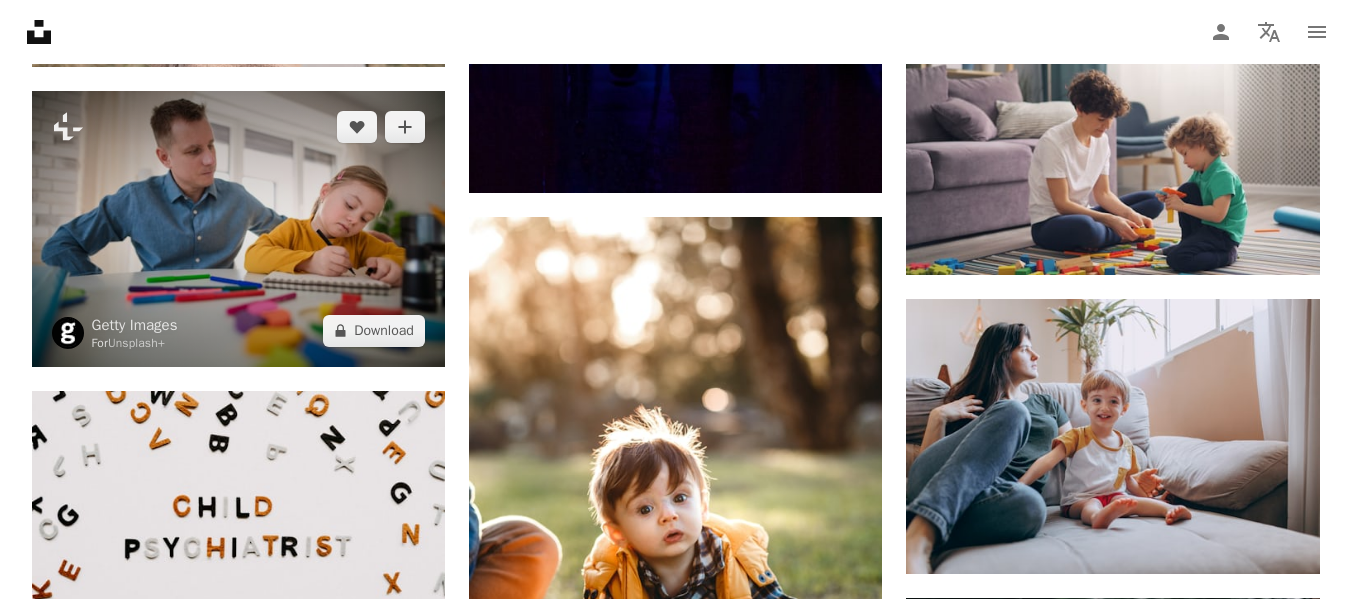 click at bounding box center [238, 228] 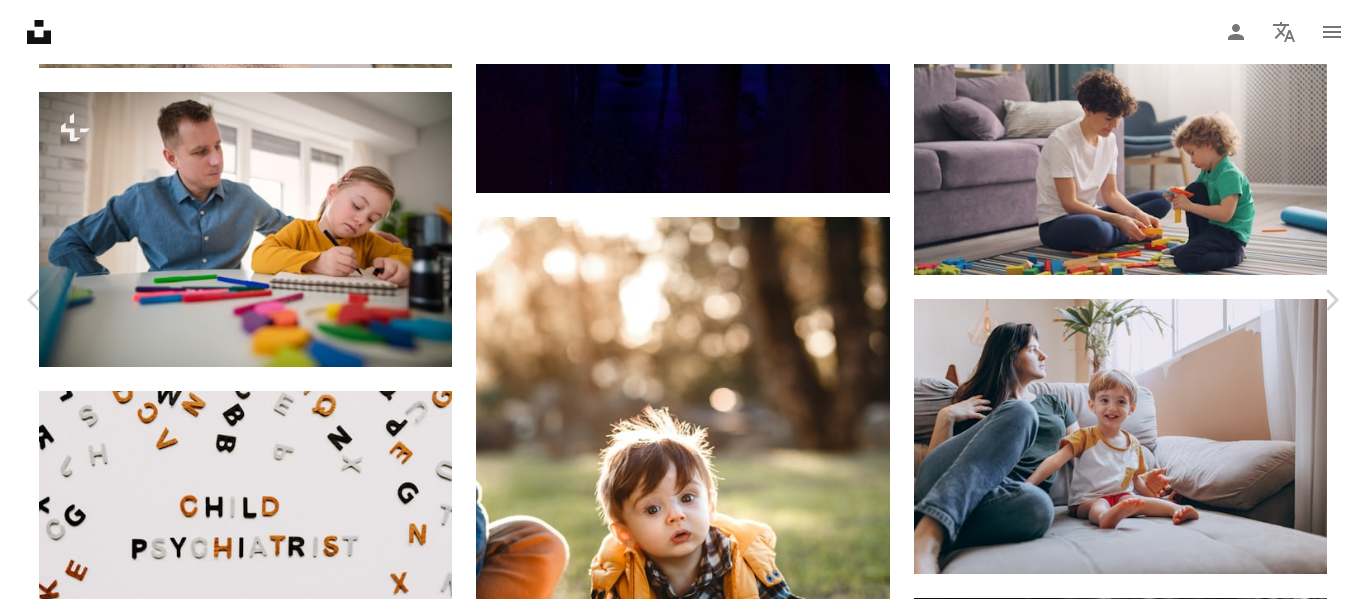 click on "[MONTH] [DAY], [YEAR]" at bounding box center (683, 3916) 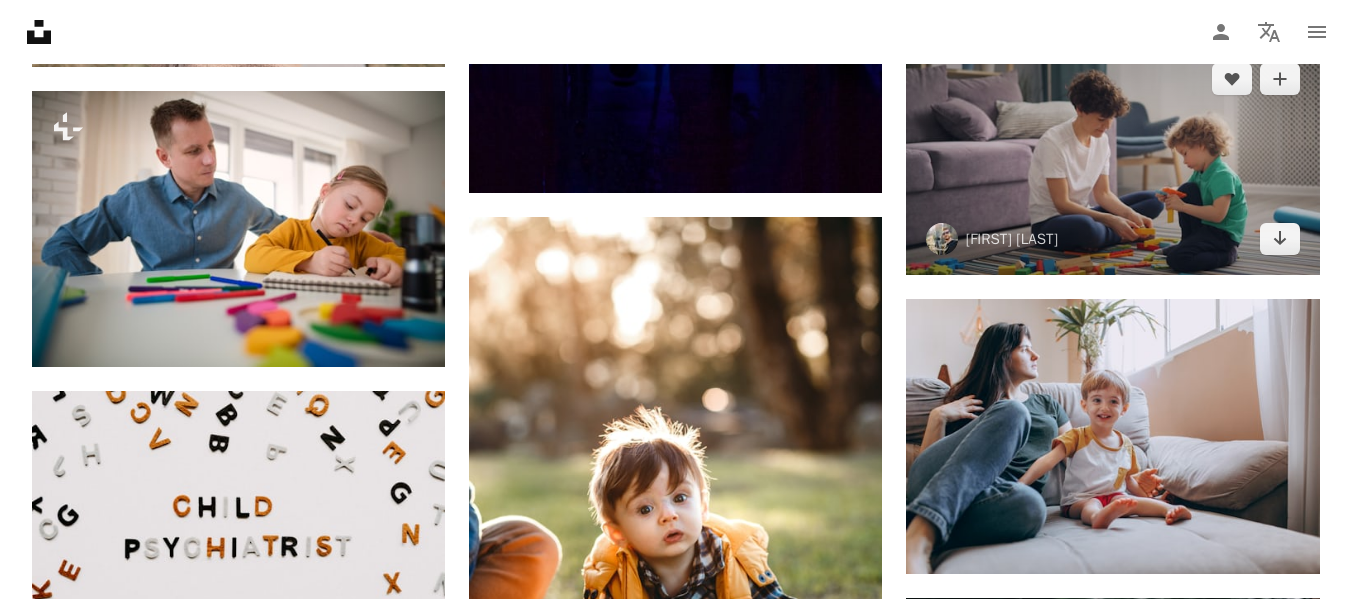 click at bounding box center (1112, 159) 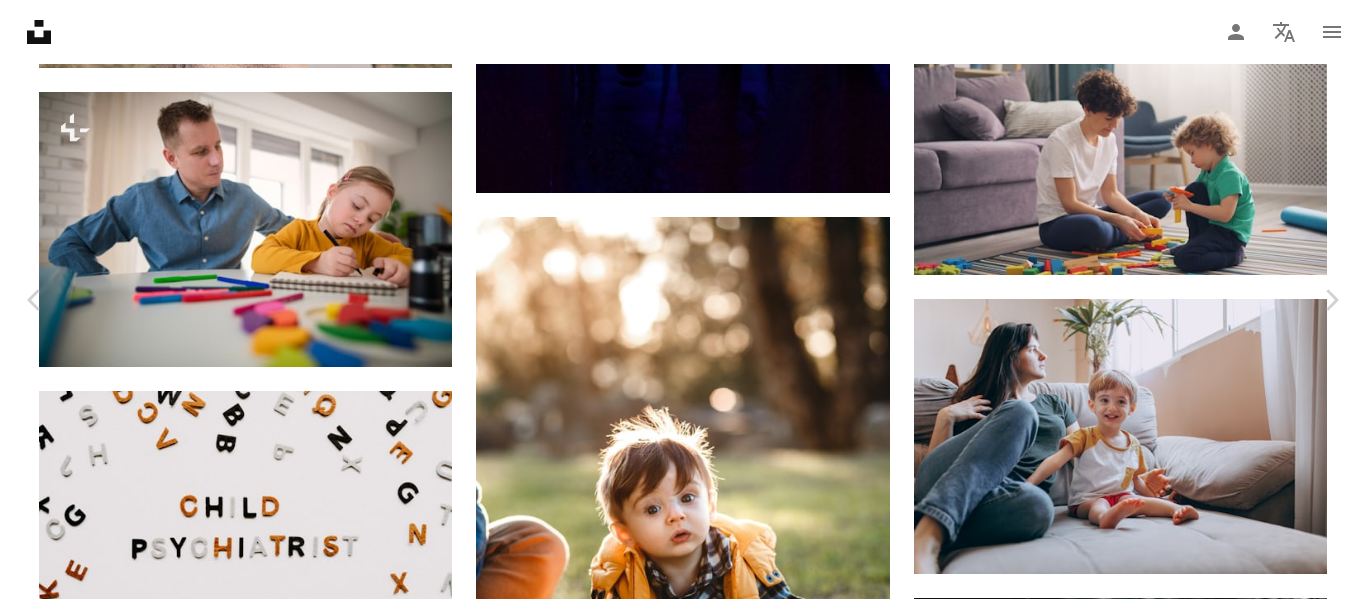 click on "Download free" at bounding box center (1167, 3664) 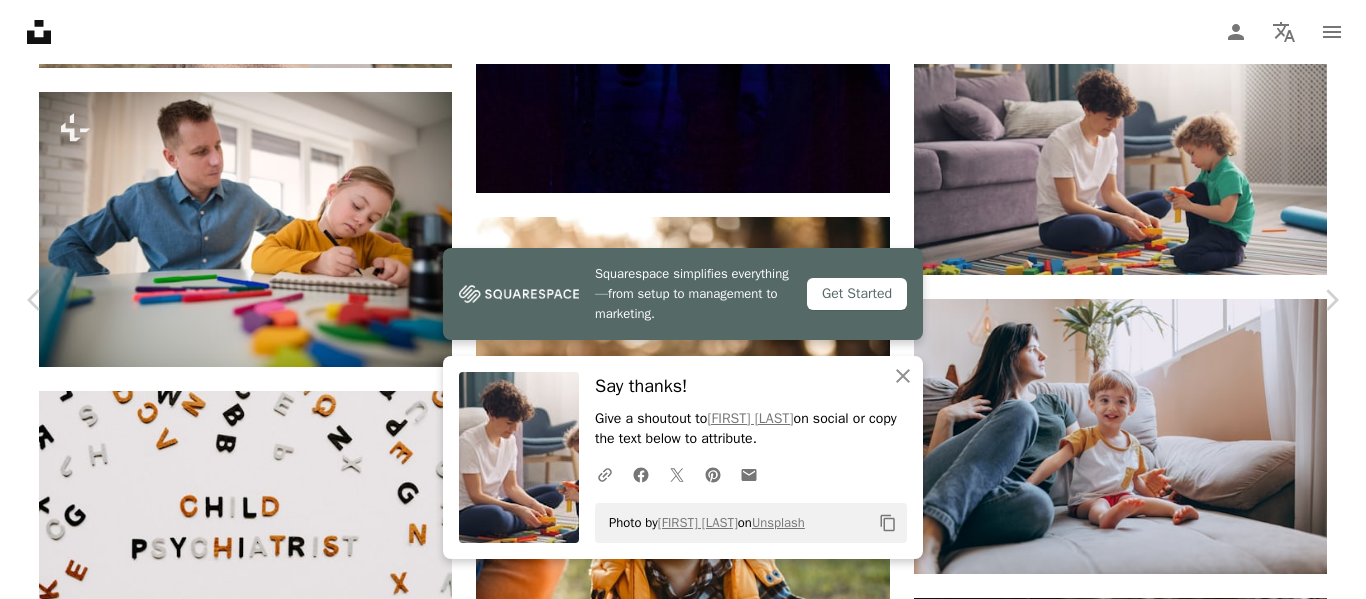 click on "Choose download size" at bounding box center (1224, 3704) 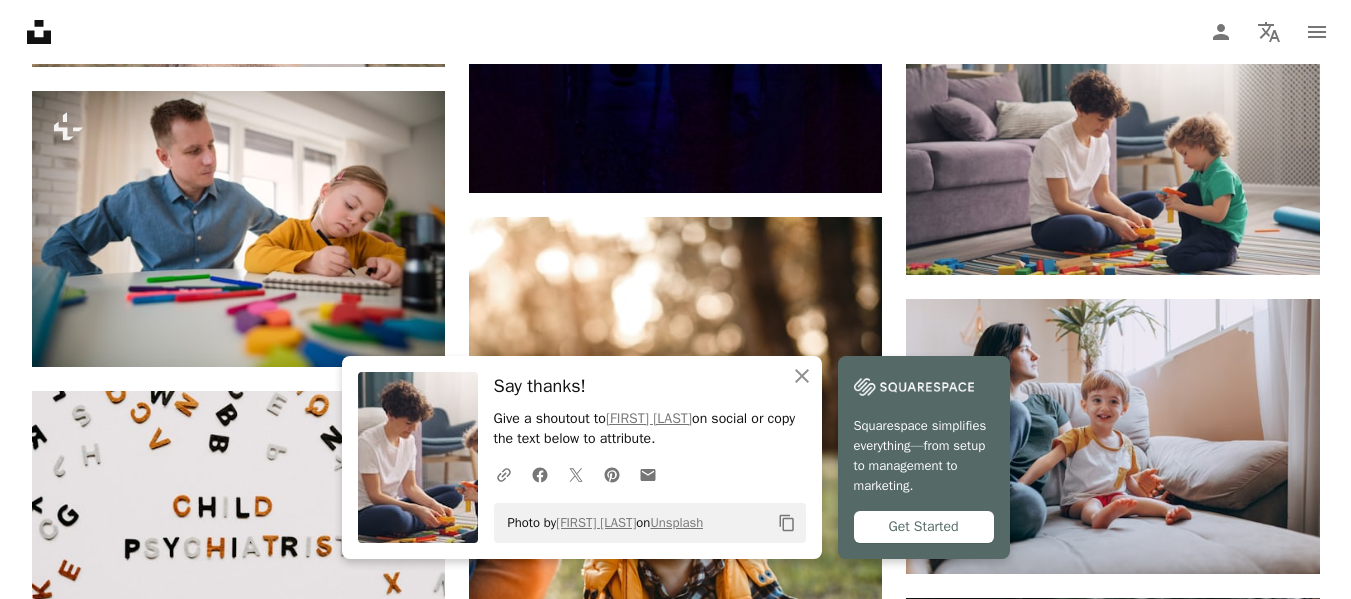 click on "[FIRST] [LAST]" at bounding box center (676, -3077) 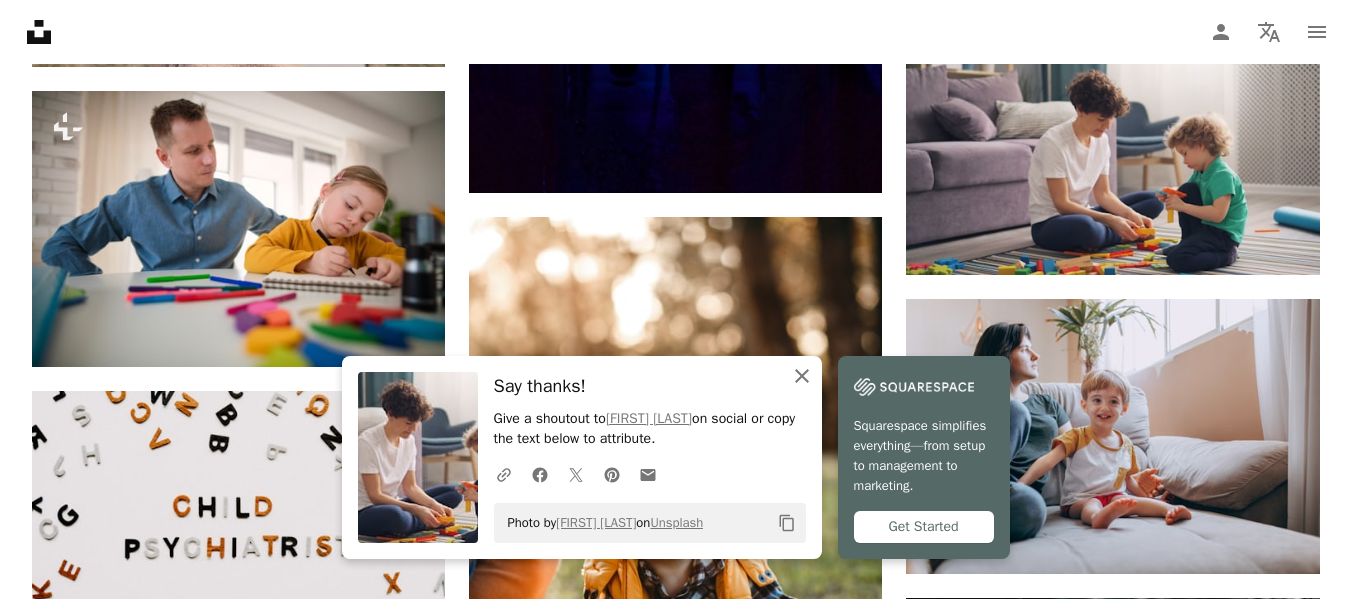 click 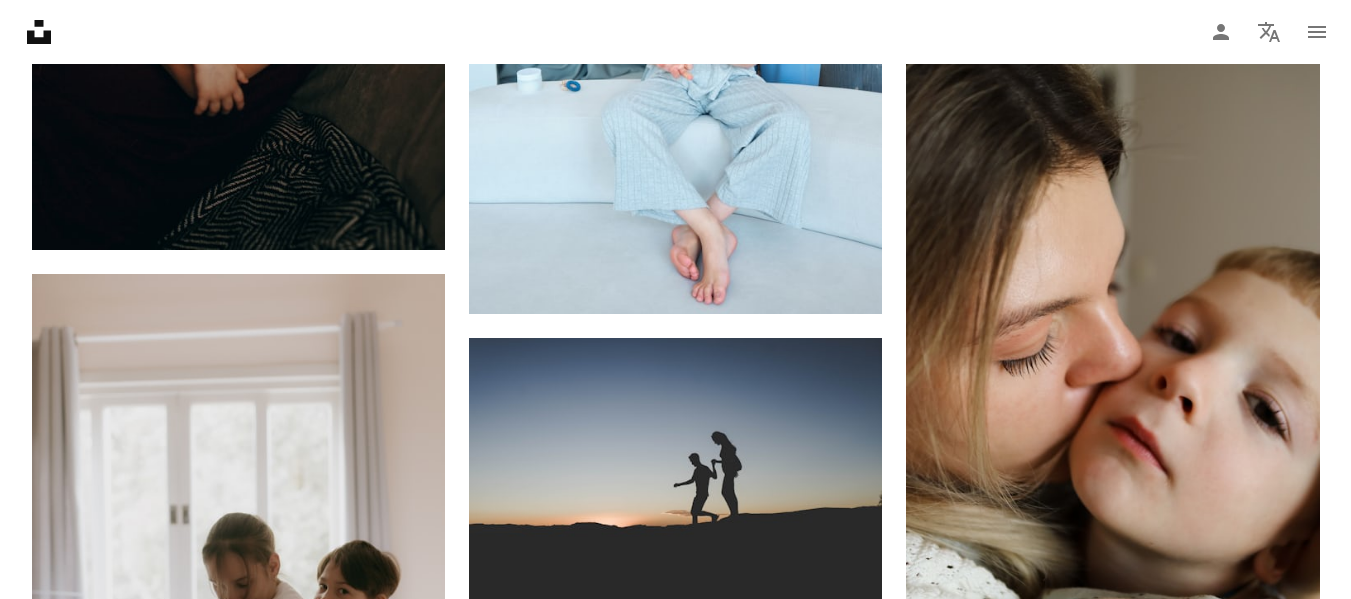 scroll, scrollTop: 12689, scrollLeft: 0, axis: vertical 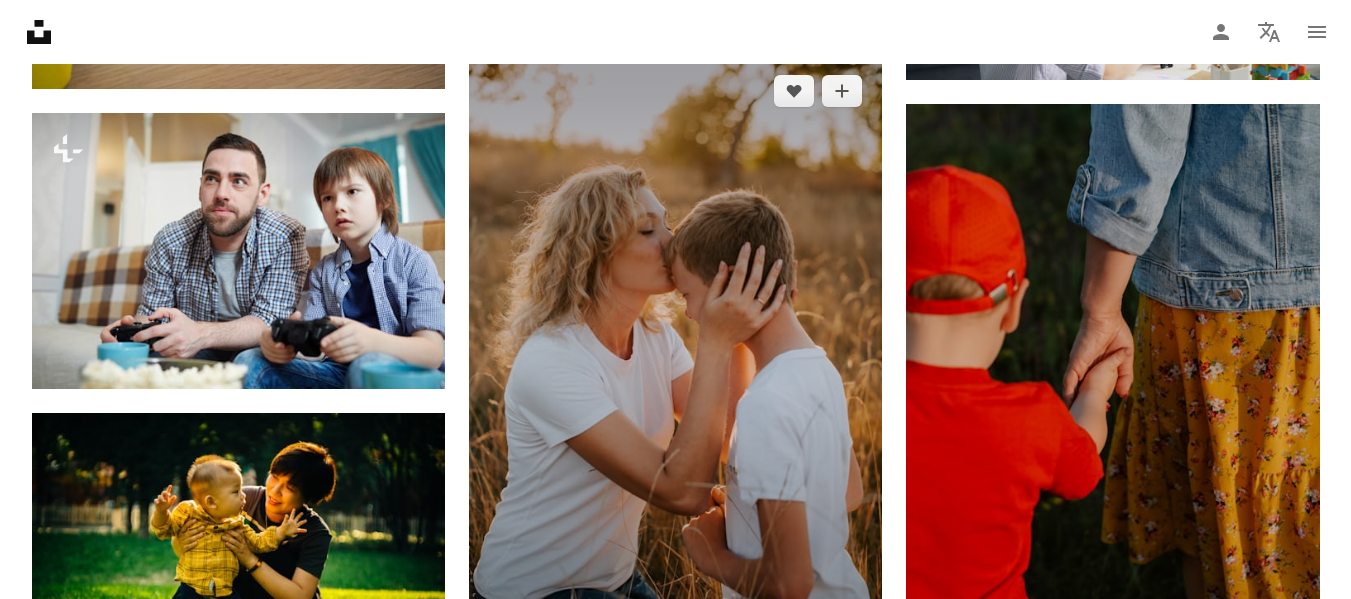 click at bounding box center (675, 364) 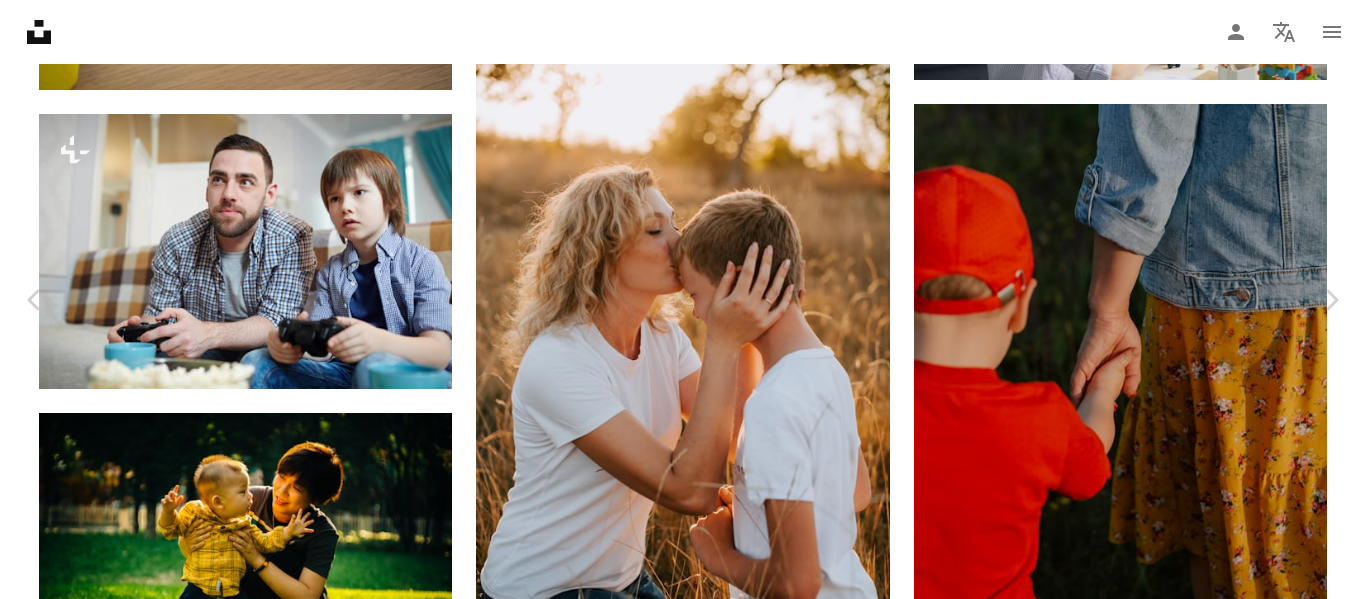 click on "Download free" at bounding box center [1167, 2653] 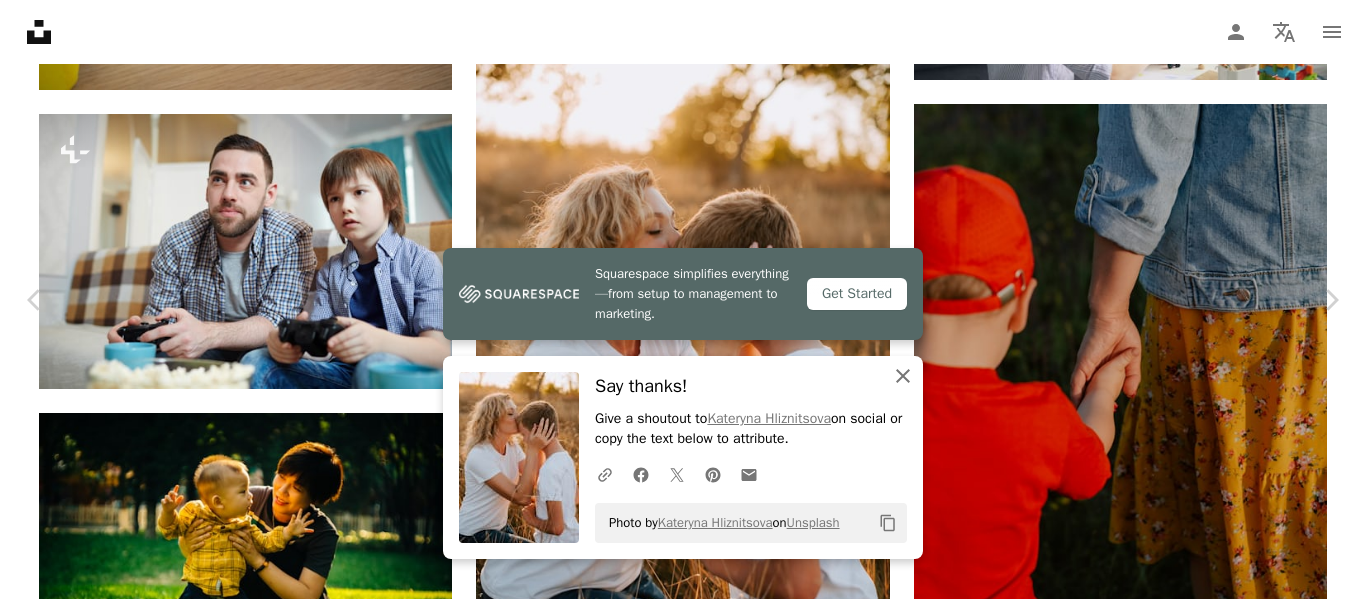 click 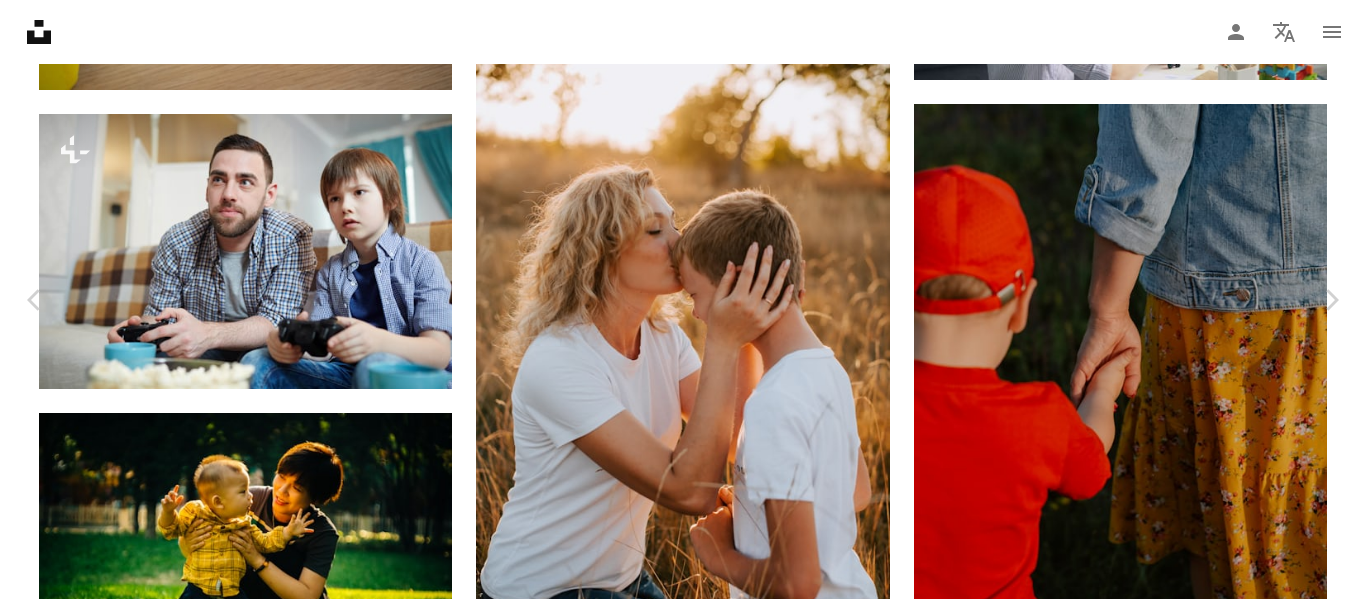 click on "[MONTH] [DAY], [YEAR]" at bounding box center [683, 2905] 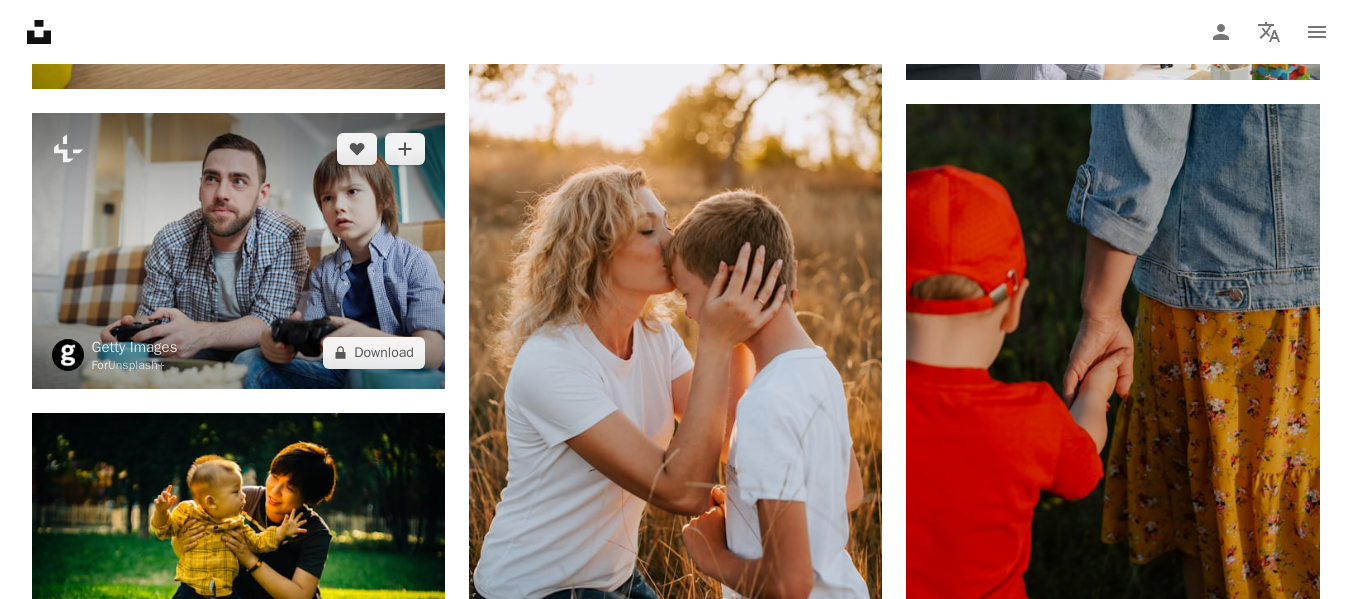 click at bounding box center (238, 250) 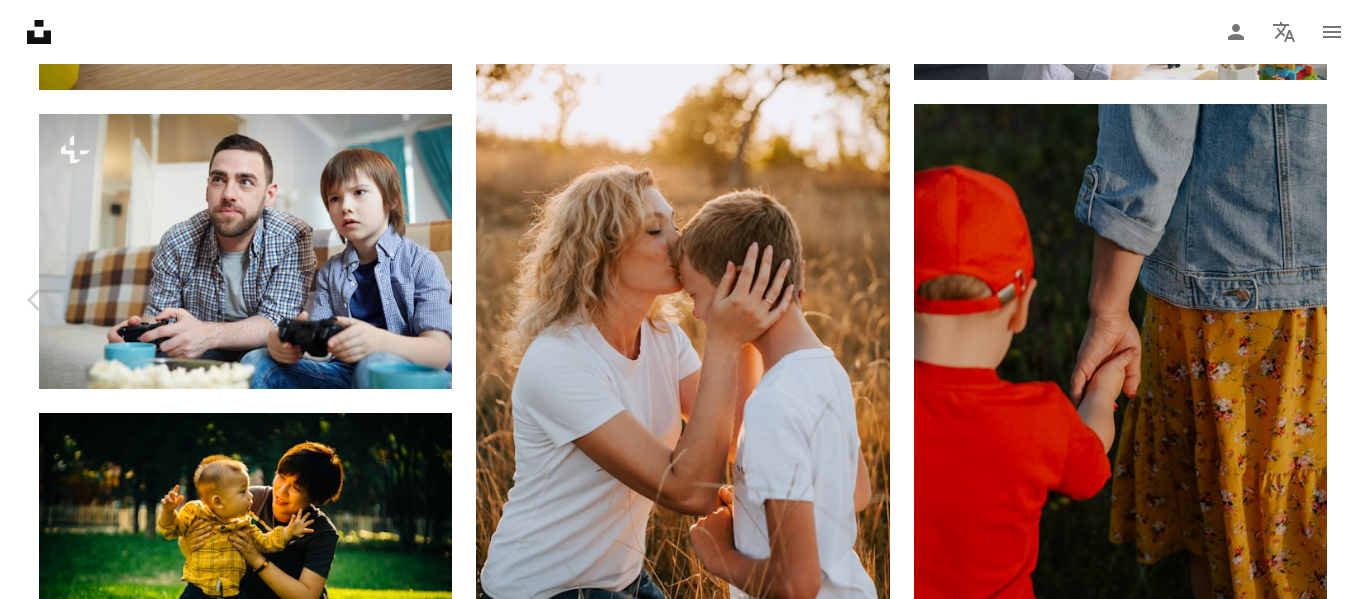 click on "Chevron right" at bounding box center [1331, 300] 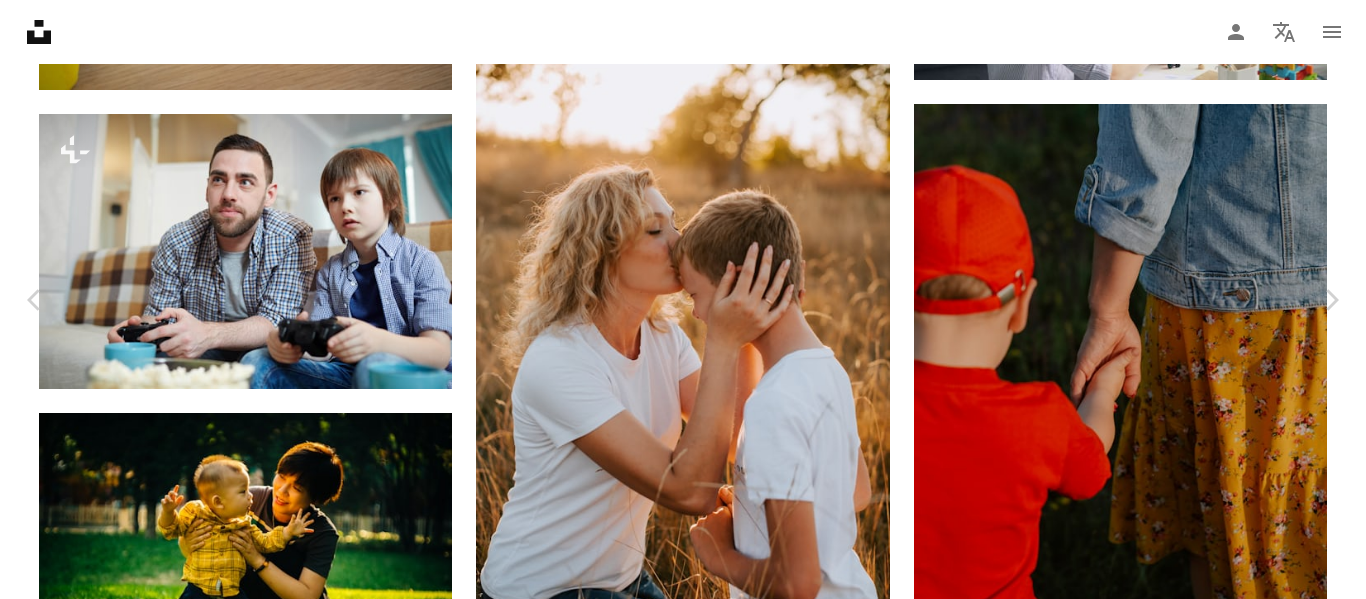 click on "[FIRST] [LAST]" at bounding box center (683, 2905) 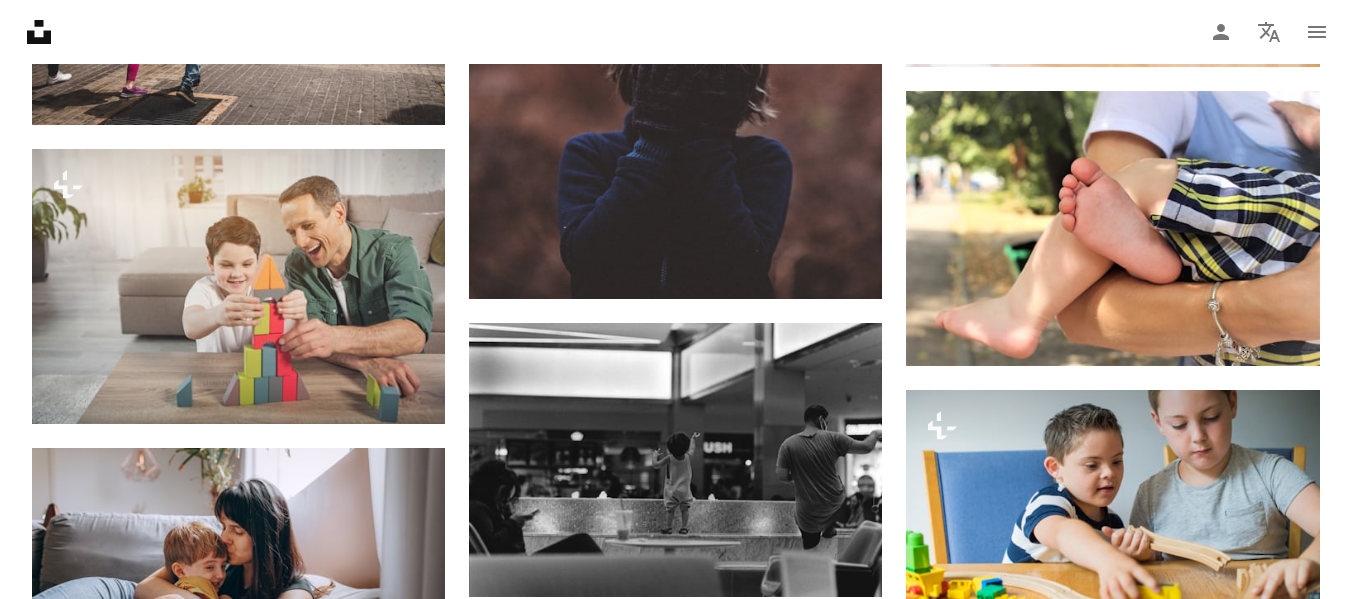 scroll, scrollTop: 16658, scrollLeft: 0, axis: vertical 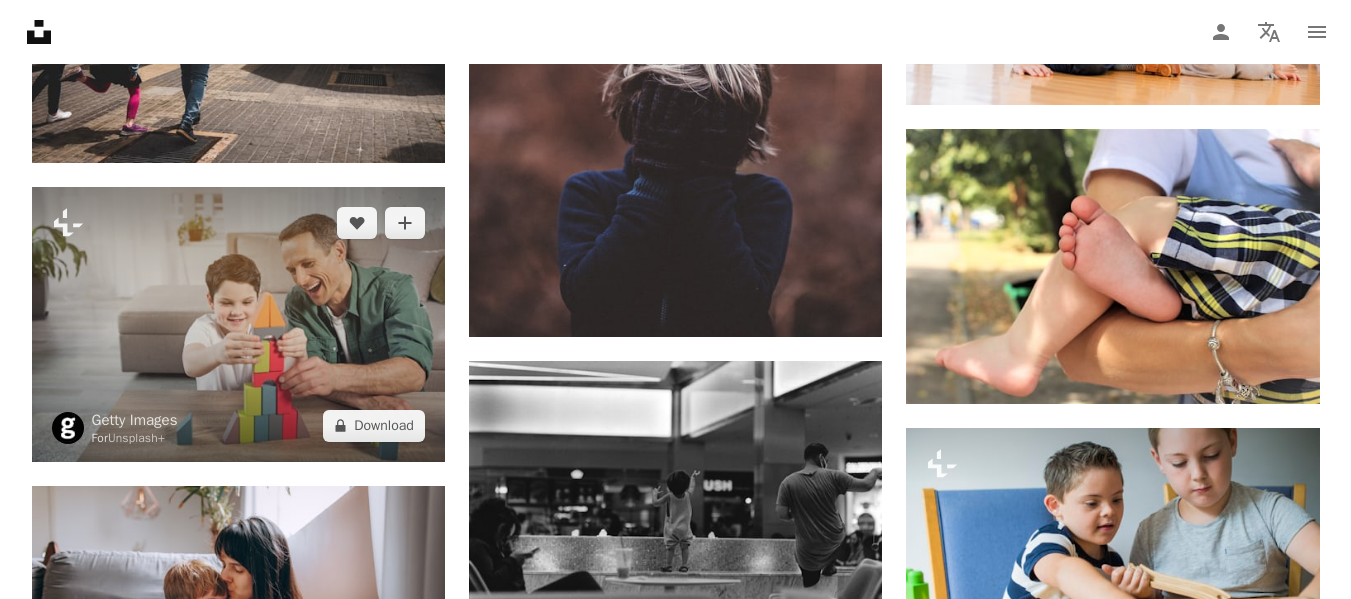 click at bounding box center [238, 324] 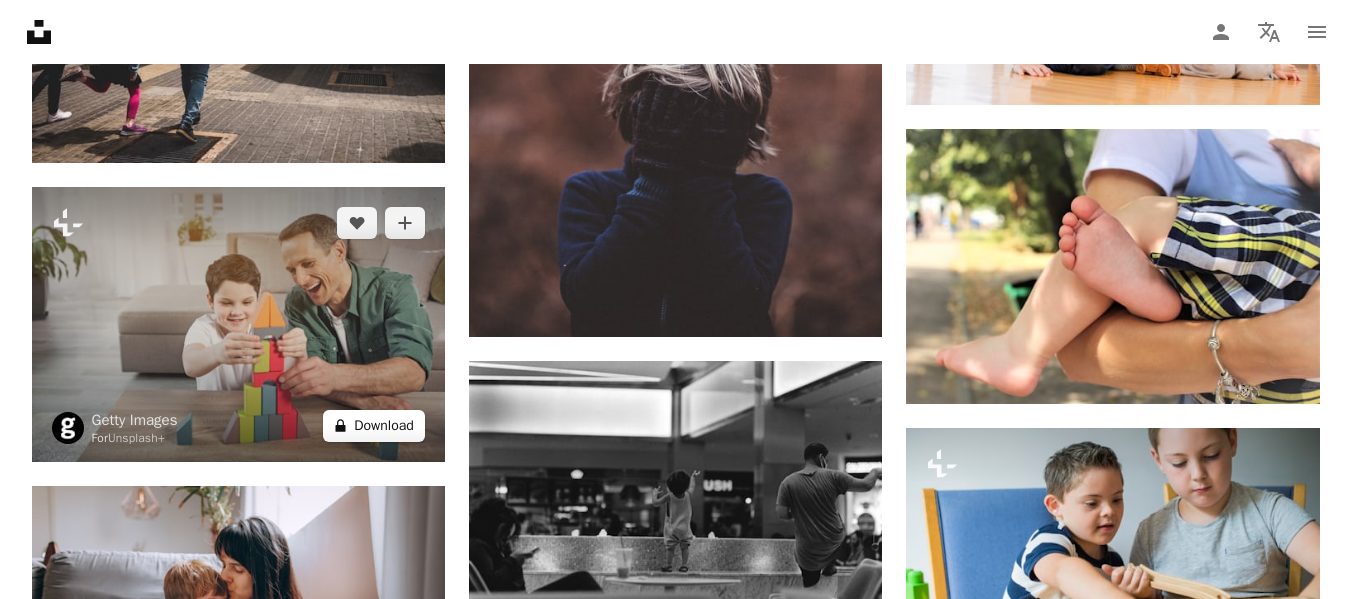 click on "A lock Download" at bounding box center (374, 426) 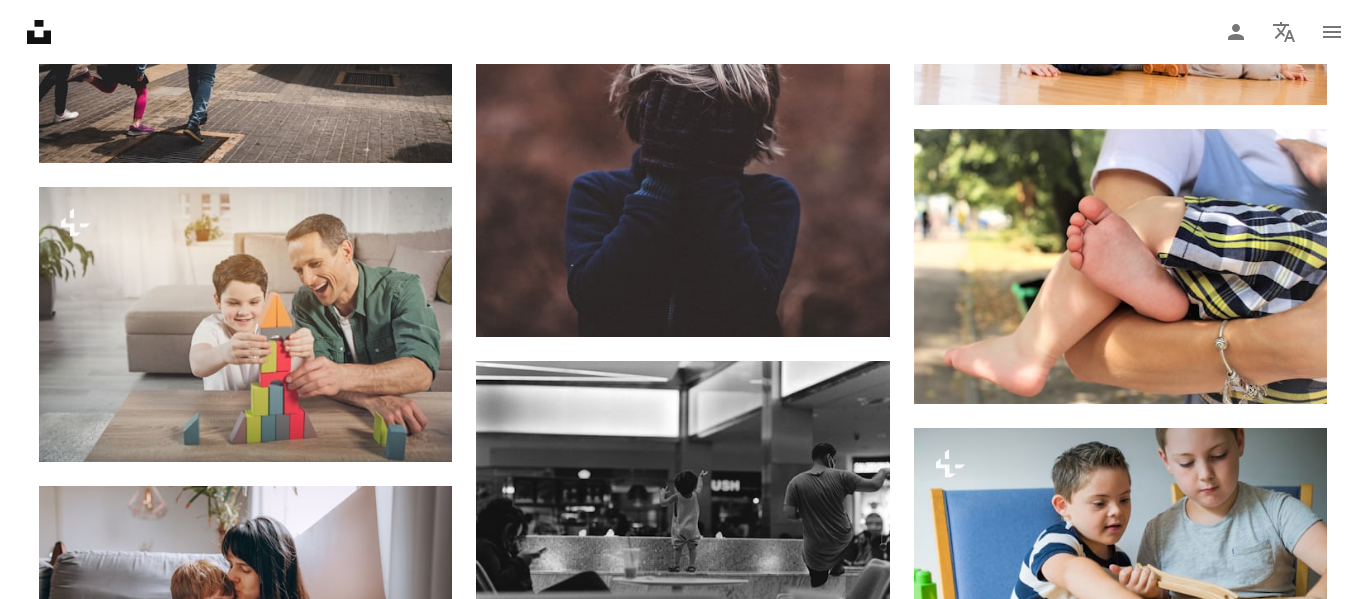 click on "An X shape Premium, ready to use images. Get unlimited access. A plus sign Members-only content added monthly A plus sign Unlimited royalty-free downloads A plus sign Illustrations  New A plus sign Enhanced legal protections yearly 65%  off monthly $20   $7 USD per month * Get  Unsplash+ * When paid annually, billed upfront  $84 Taxes where applicable. Renews automatically. Cancel anytime." at bounding box center [683, 5021] 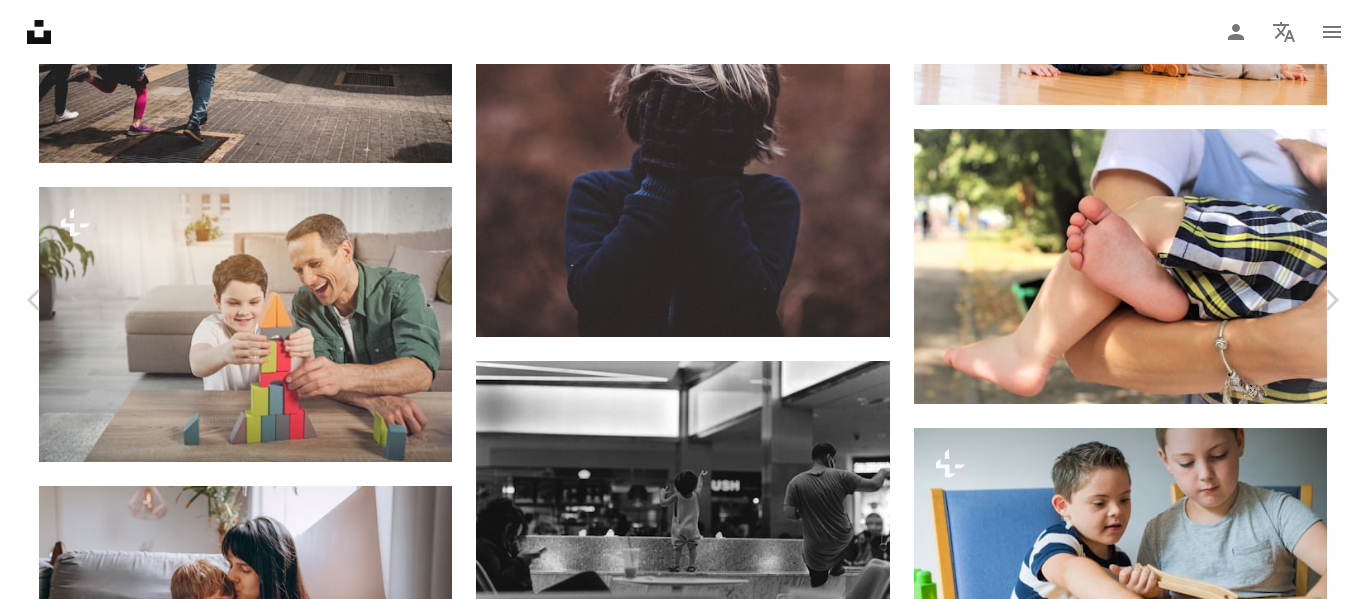 click on "[MONTH] [DAY], [YEAR]" at bounding box center [683, 5021] 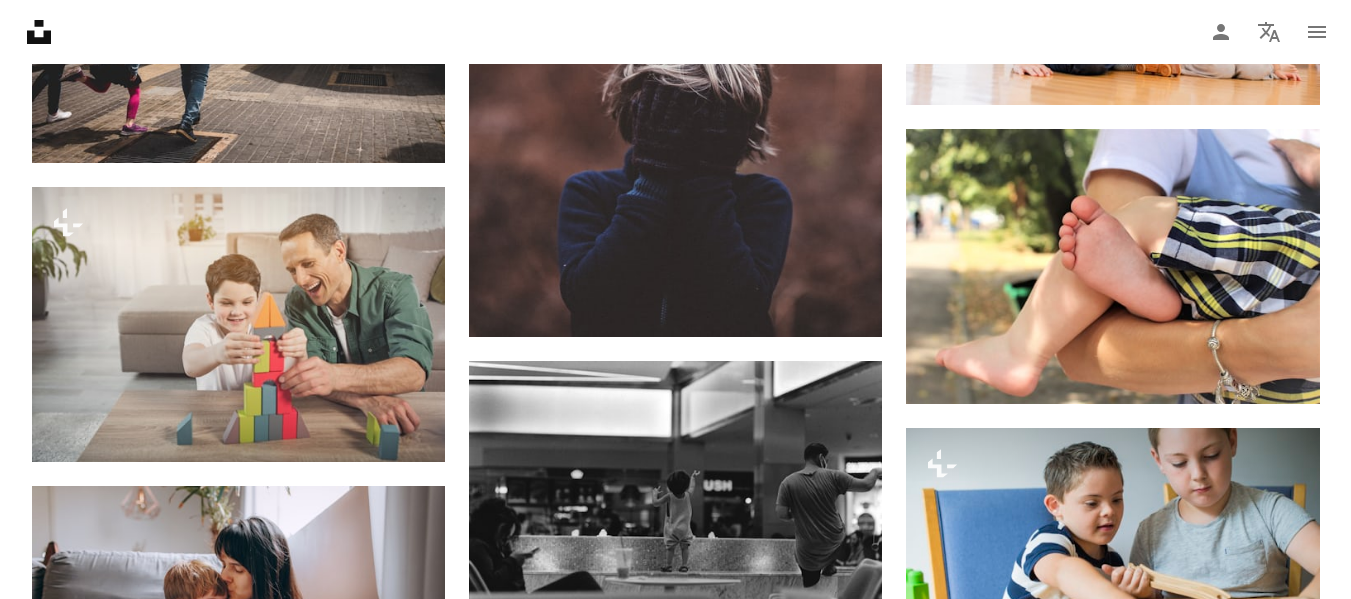 scroll, scrollTop: 16886, scrollLeft: 0, axis: vertical 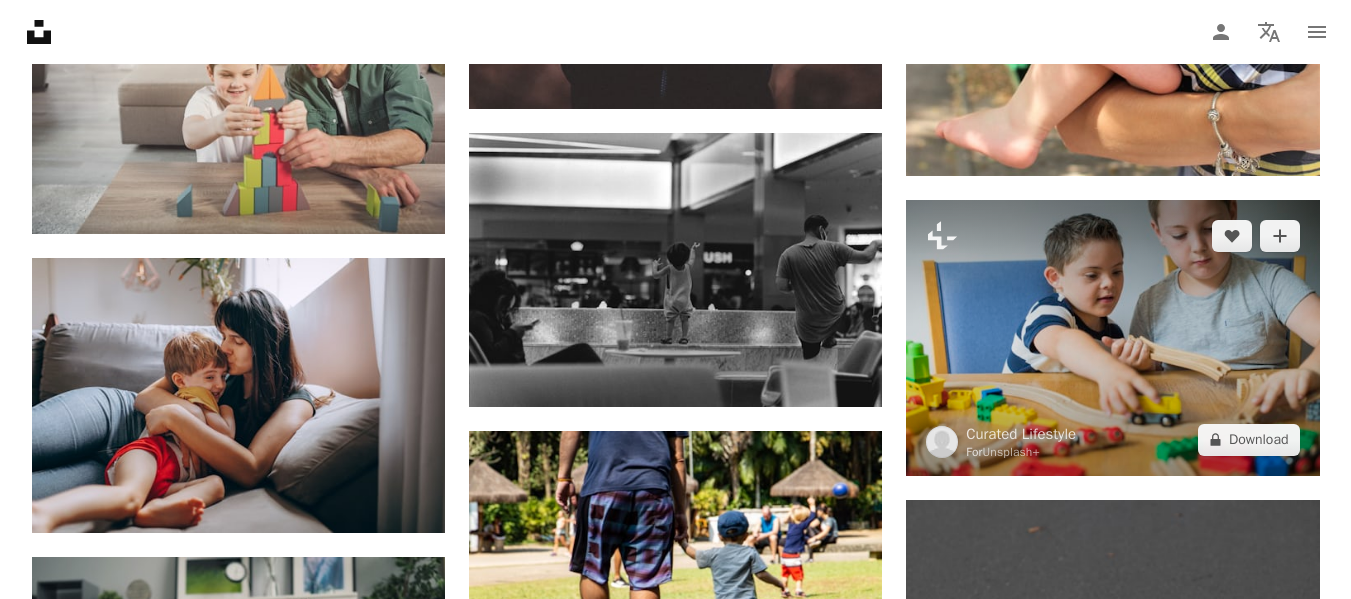 click at bounding box center (1112, 337) 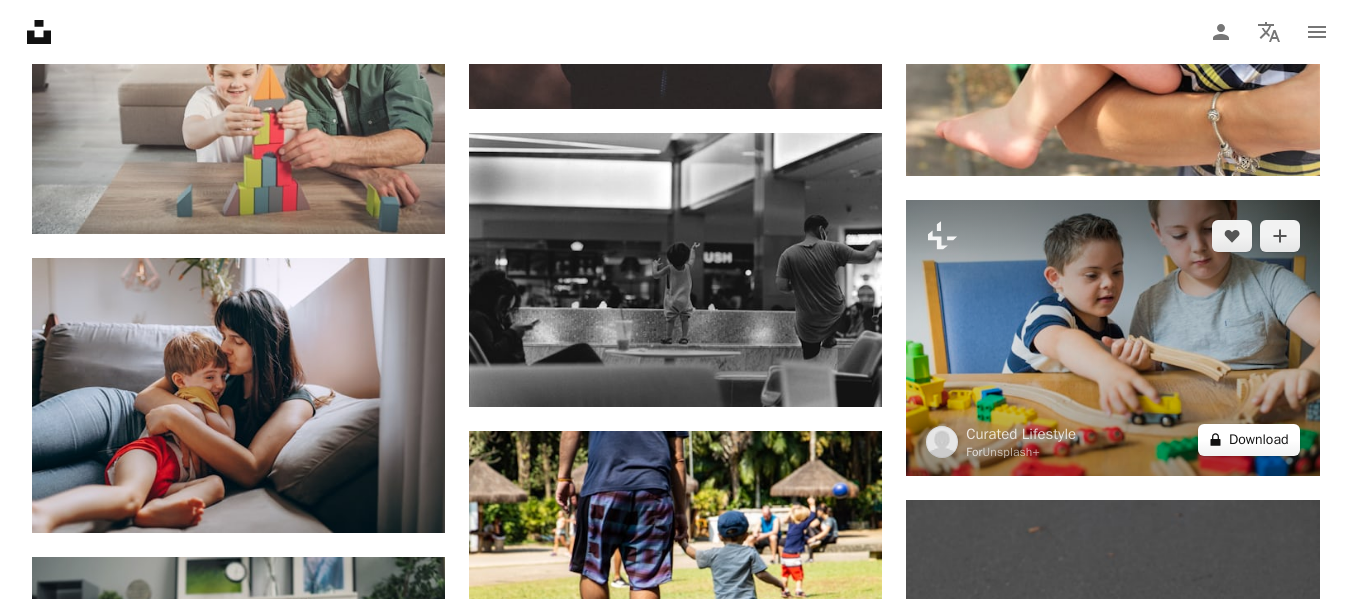 click on "A lock Download" at bounding box center [1249, 440] 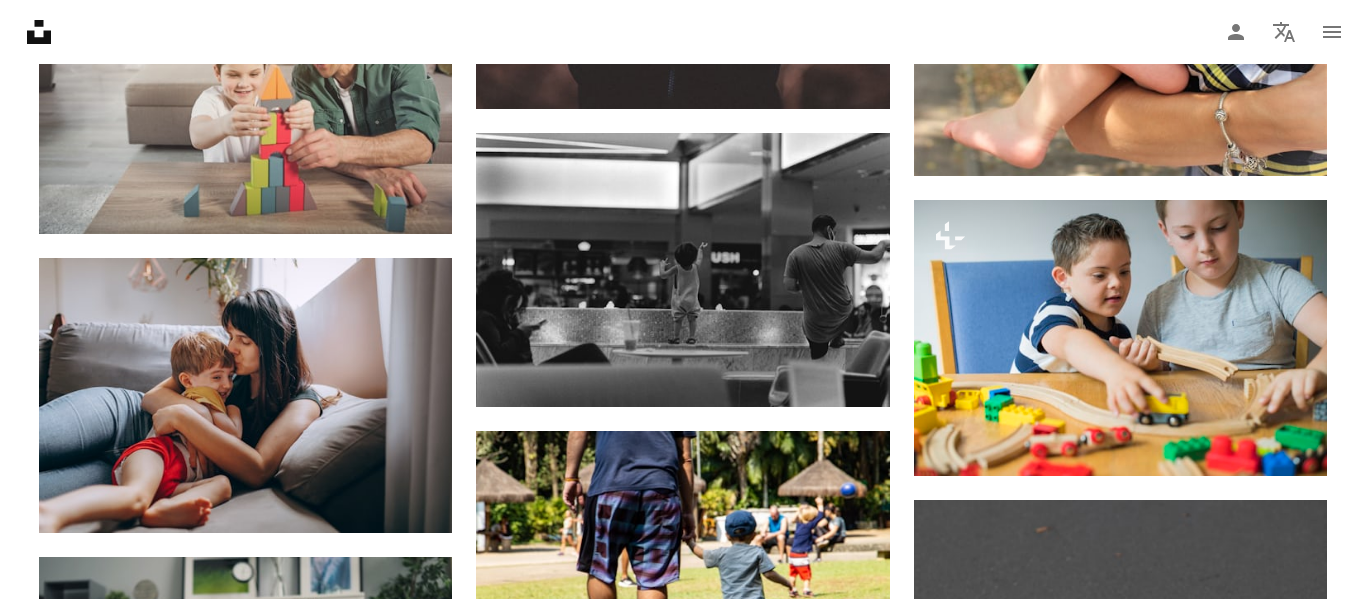 click on "An X shape Premium, ready to use images. Get unlimited access. A plus sign Members-only content added monthly A plus sign Unlimited royalty-free downloads A plus sign Illustrations  New A plus sign Enhanced legal protections yearly 65%  off monthly $20   $7 USD per month * Get  Unsplash+ * When paid annually, billed upfront  $84 Taxes where applicable. Renews automatically. Cancel anytime." at bounding box center (683, 4793) 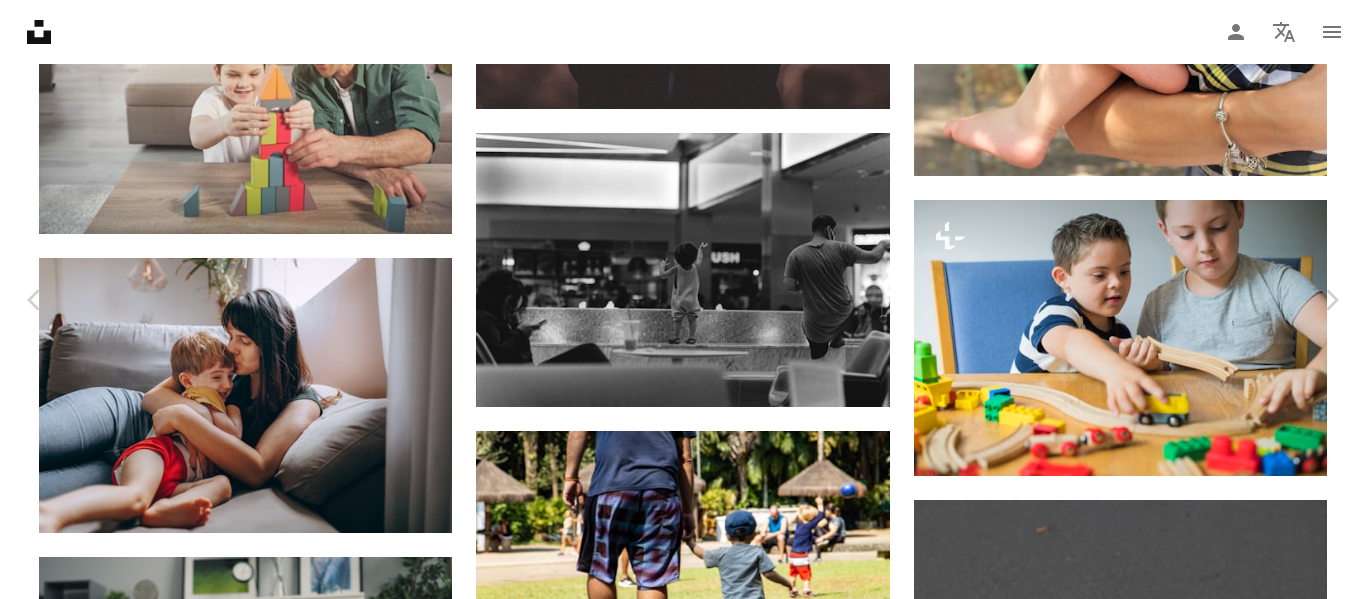 click on "[MONTH] [DAY], [YEAR]" at bounding box center (683, 4793) 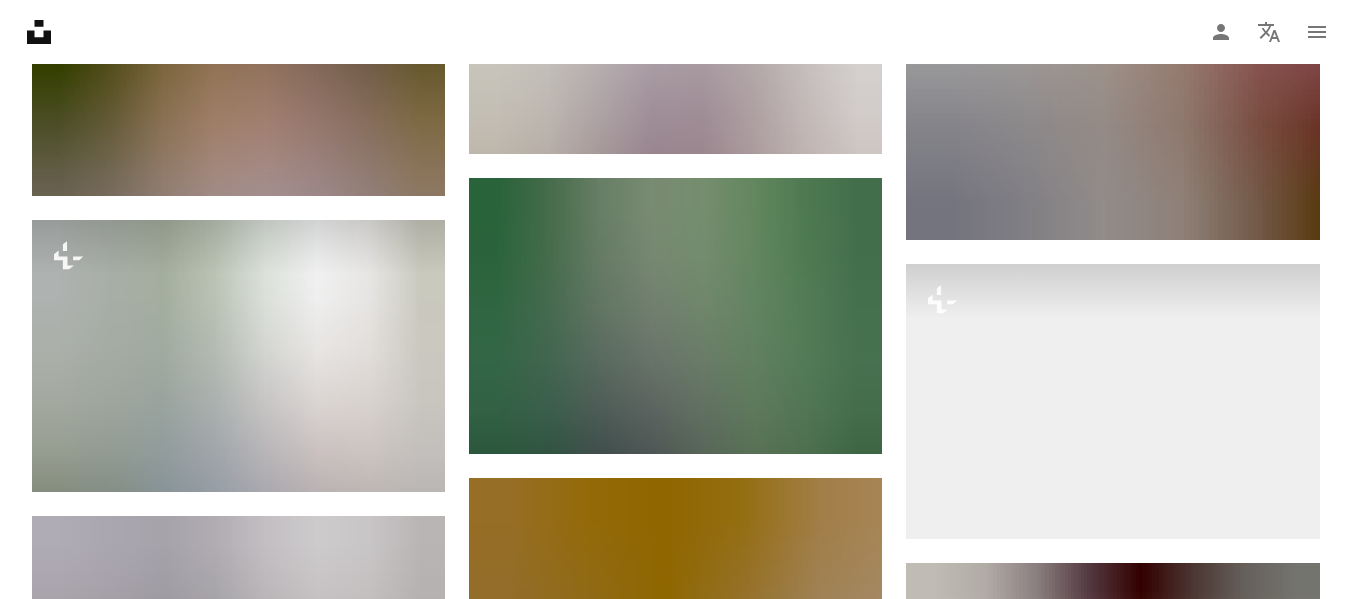 scroll, scrollTop: 18789, scrollLeft: 0, axis: vertical 